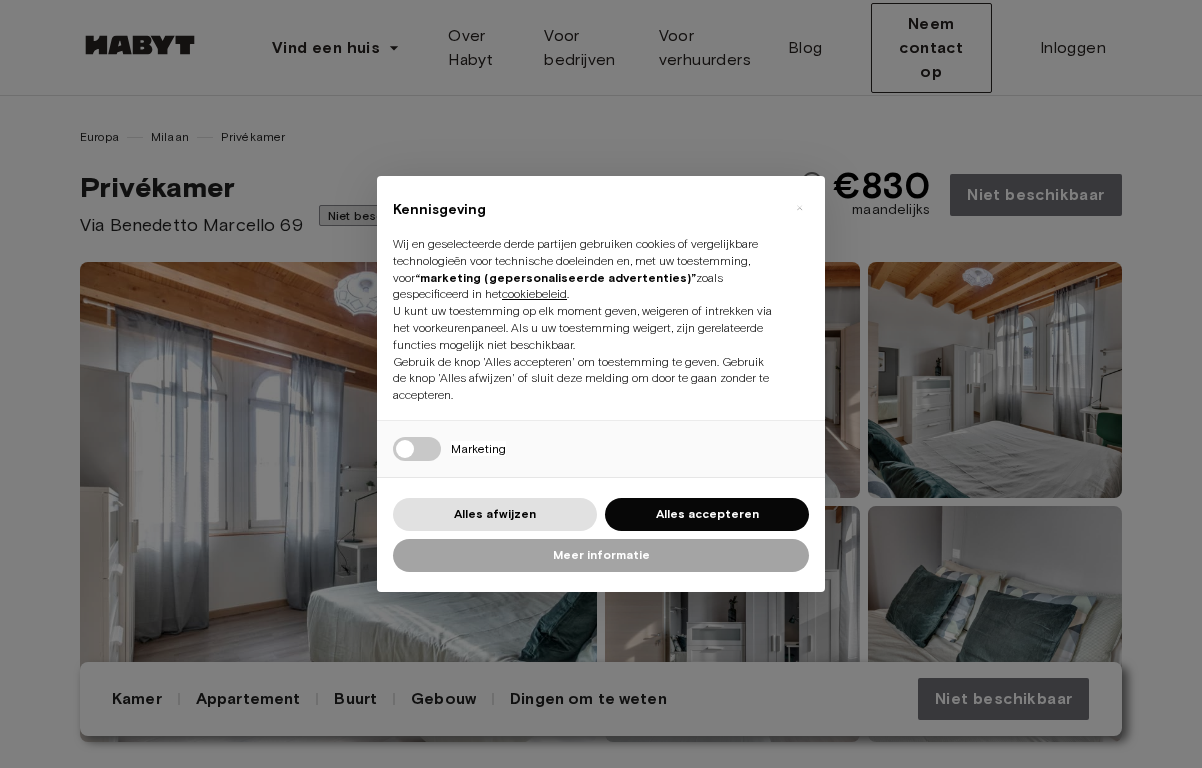 scroll, scrollTop: 0, scrollLeft: 0, axis: both 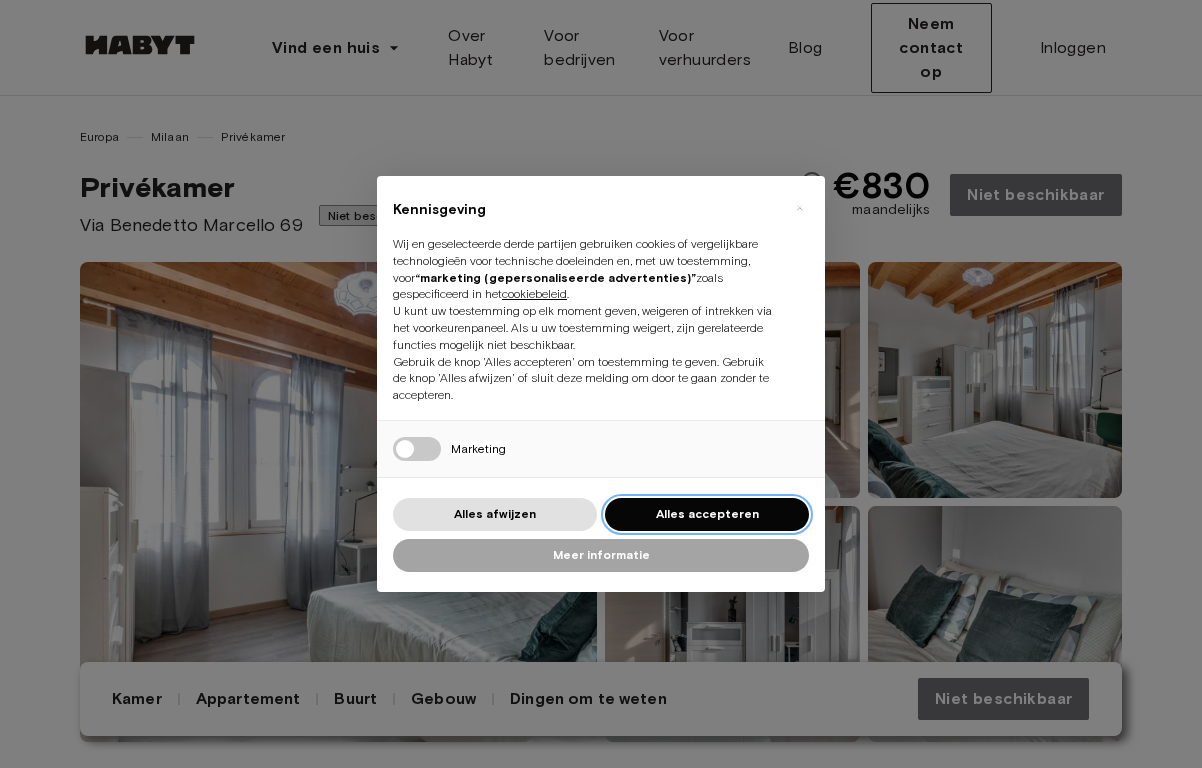 click on "Alles accepteren" at bounding box center (707, 513) 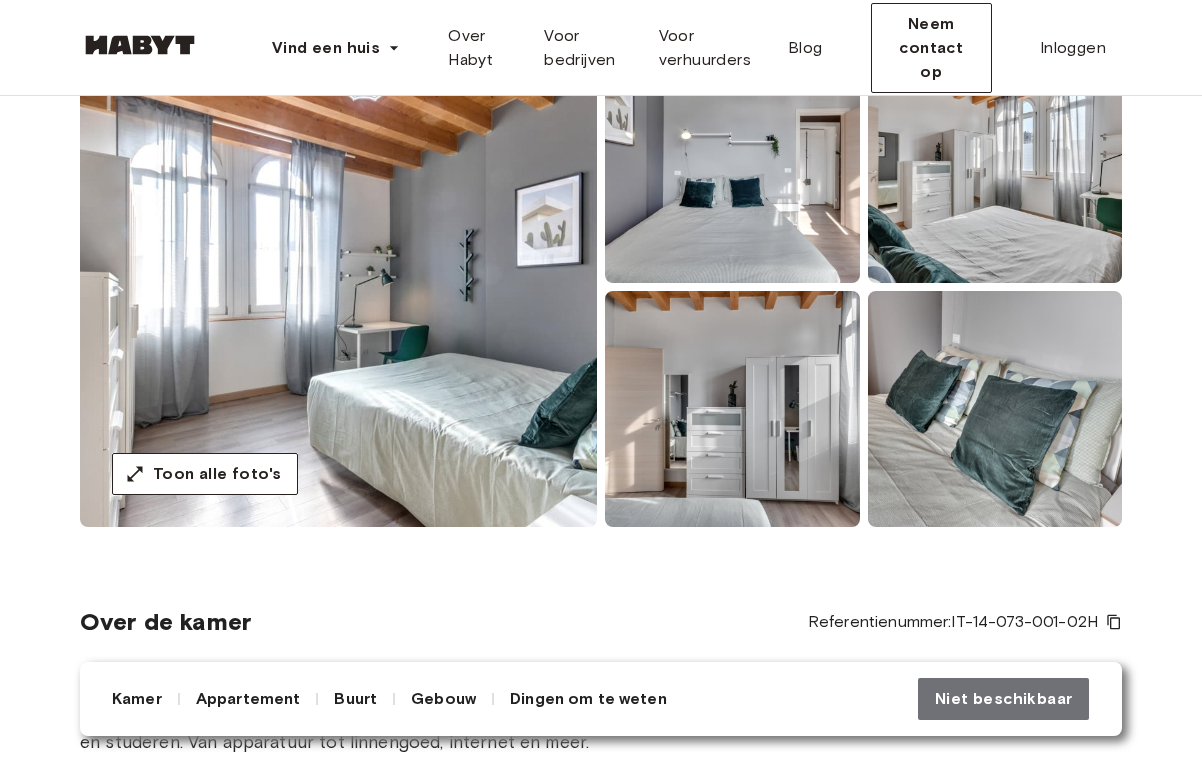 scroll, scrollTop: 167, scrollLeft: 0, axis: vertical 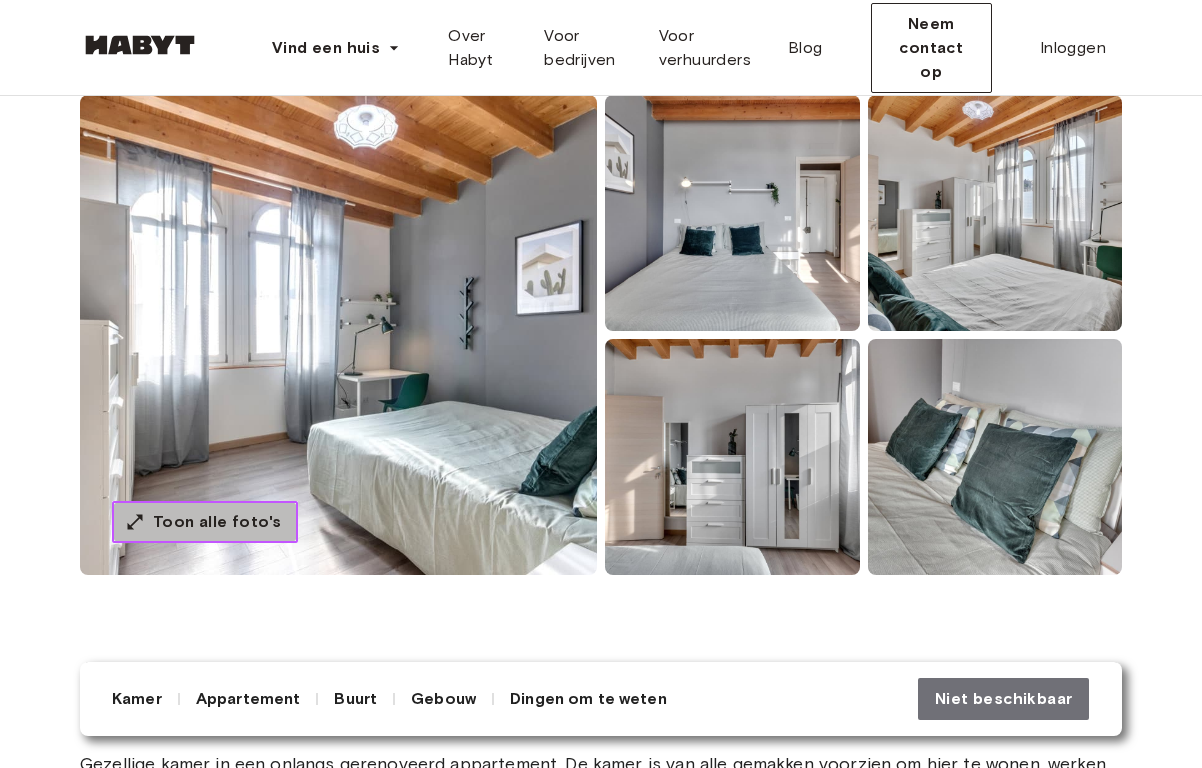 click on "Toon alle foto's" at bounding box center [217, 521] 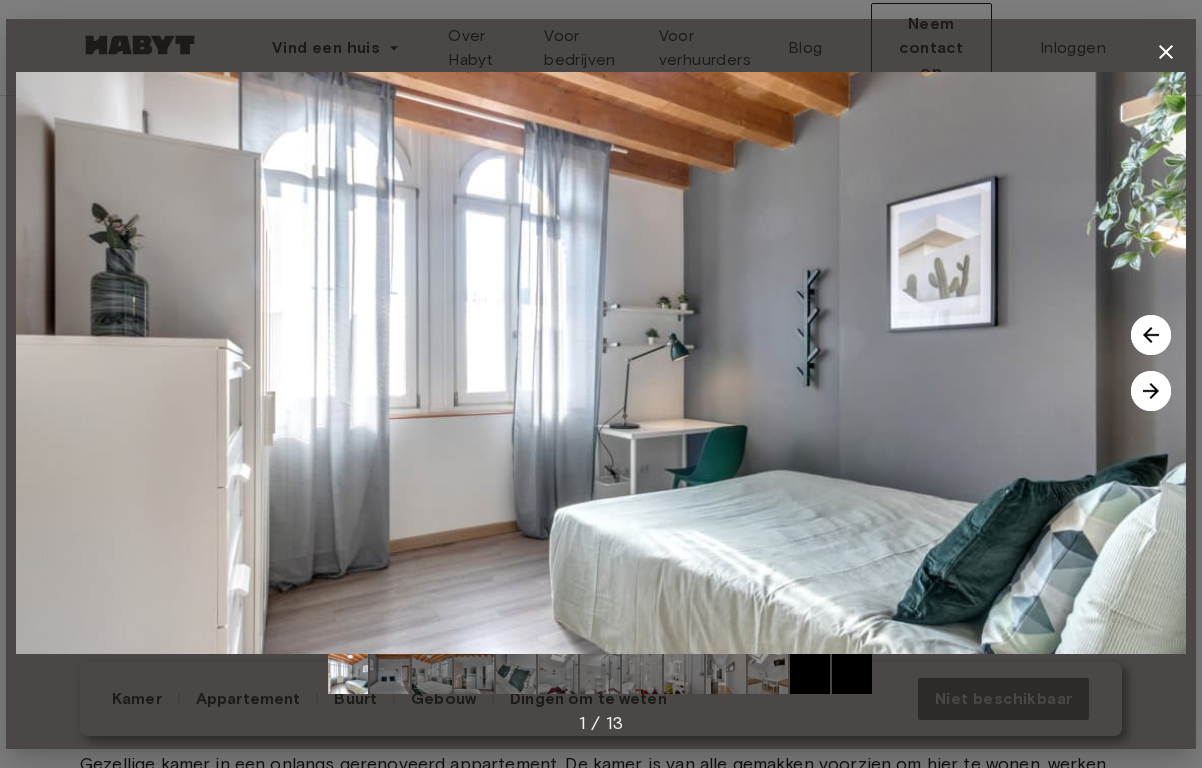 click at bounding box center (1151, 391) 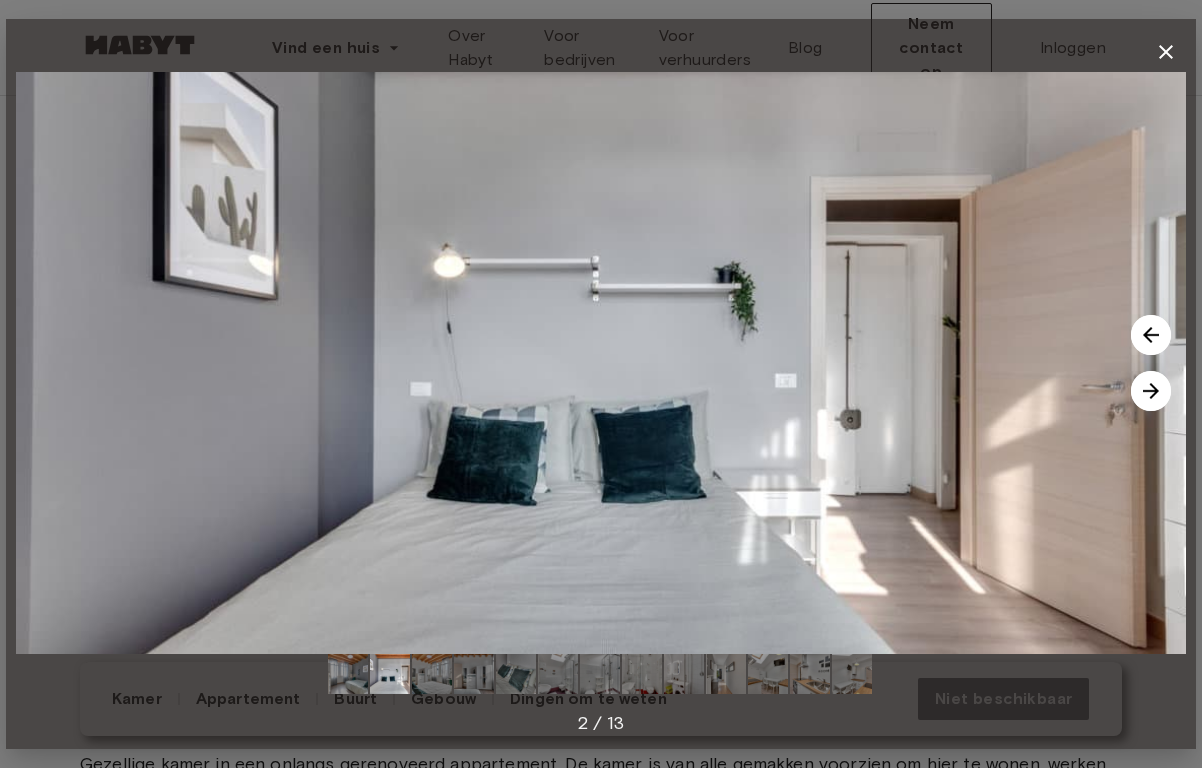 click at bounding box center [1151, 391] 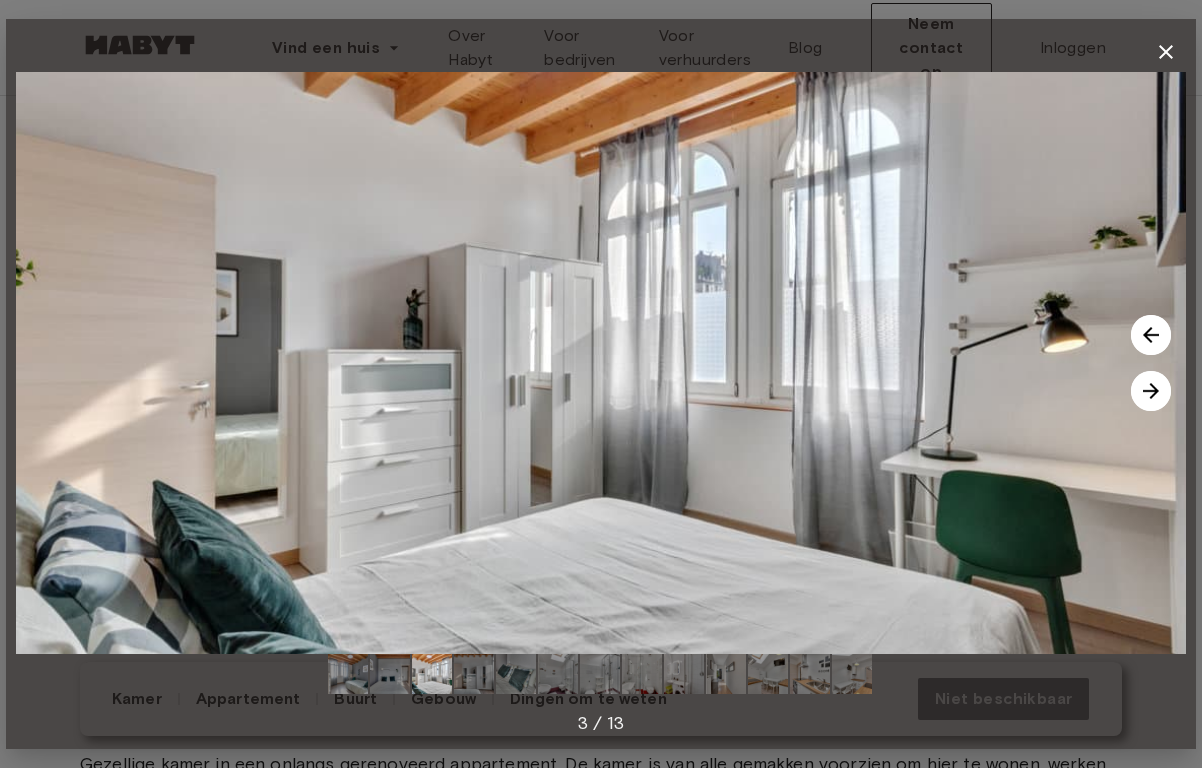 click at bounding box center (1151, 391) 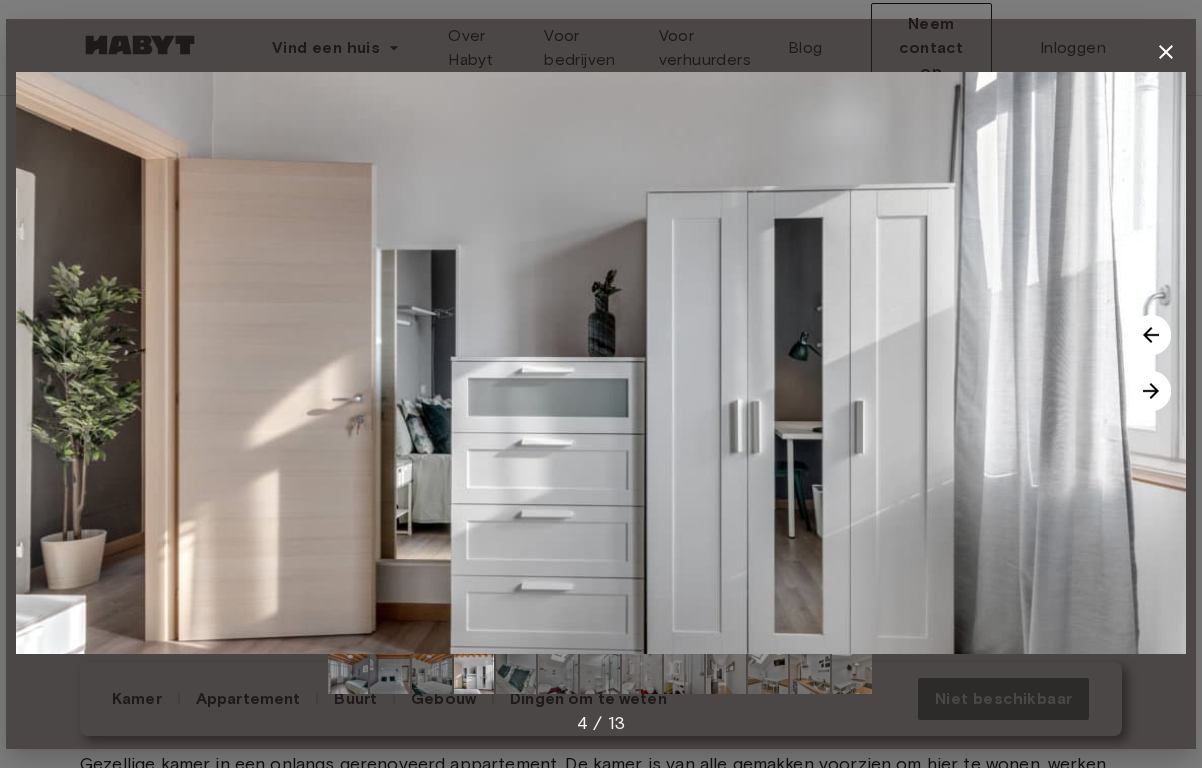 click at bounding box center (1151, 391) 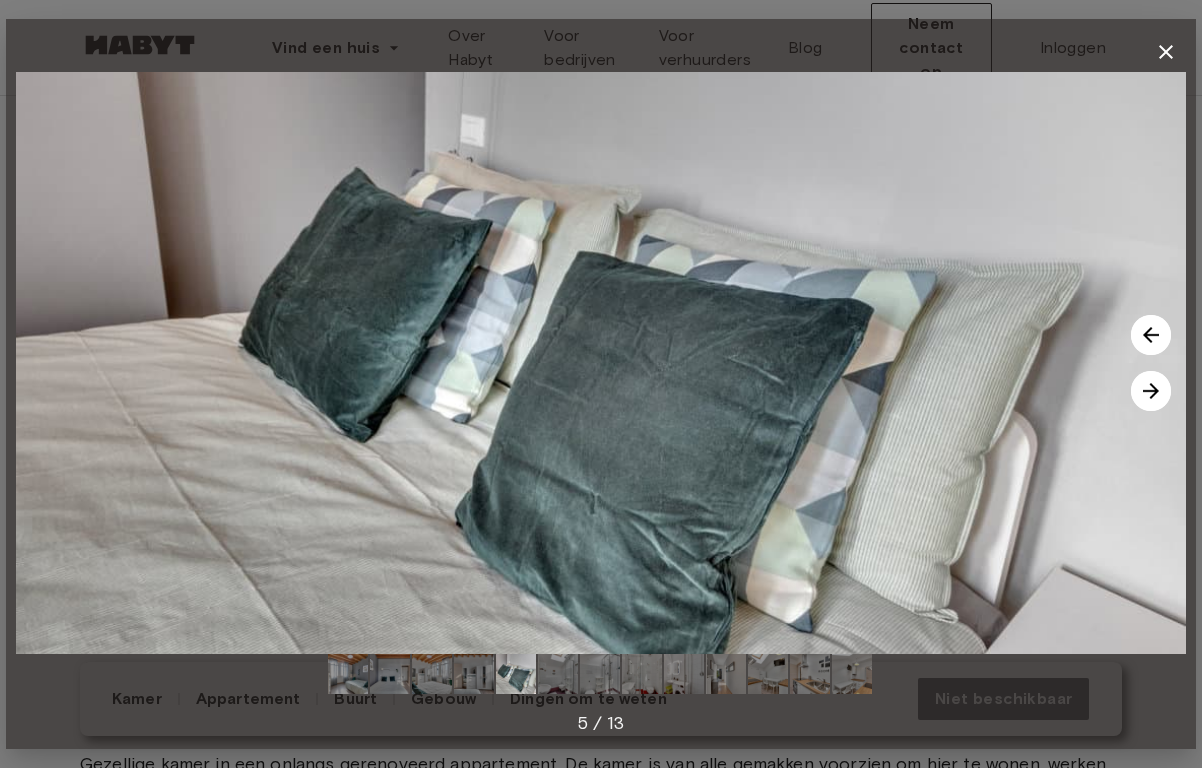click at bounding box center (1151, 391) 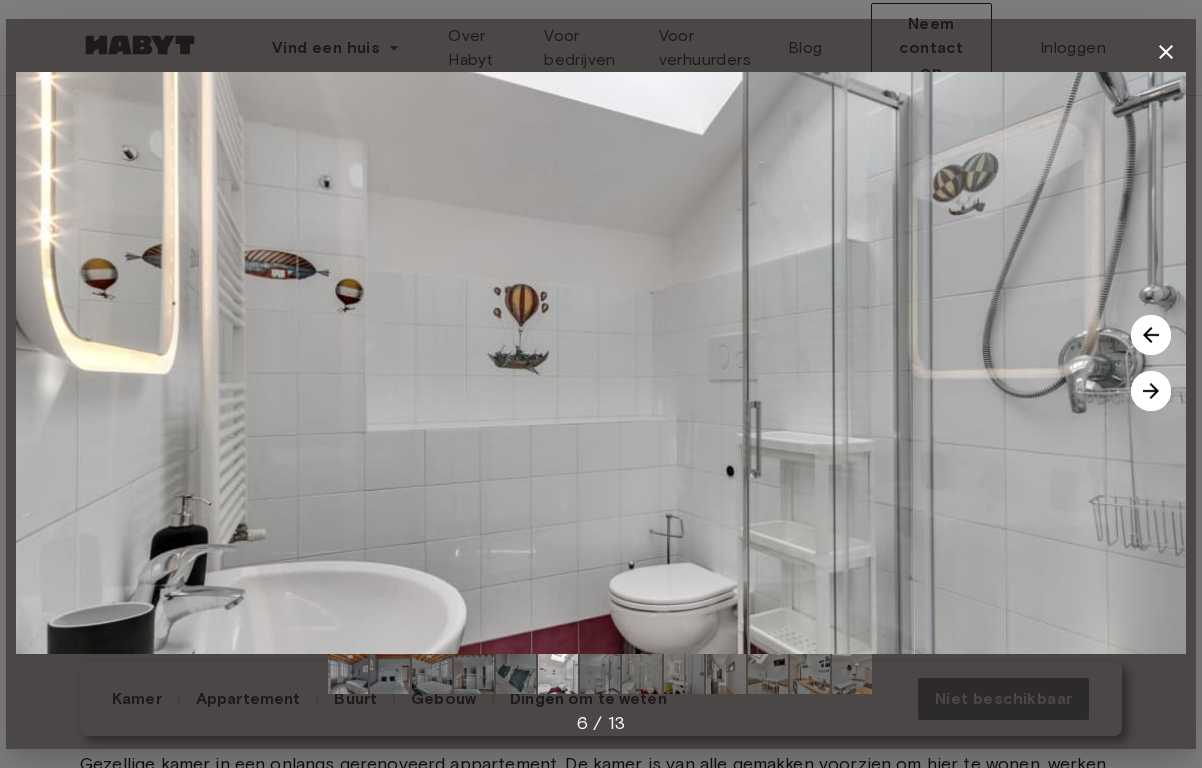 click at bounding box center (1151, 391) 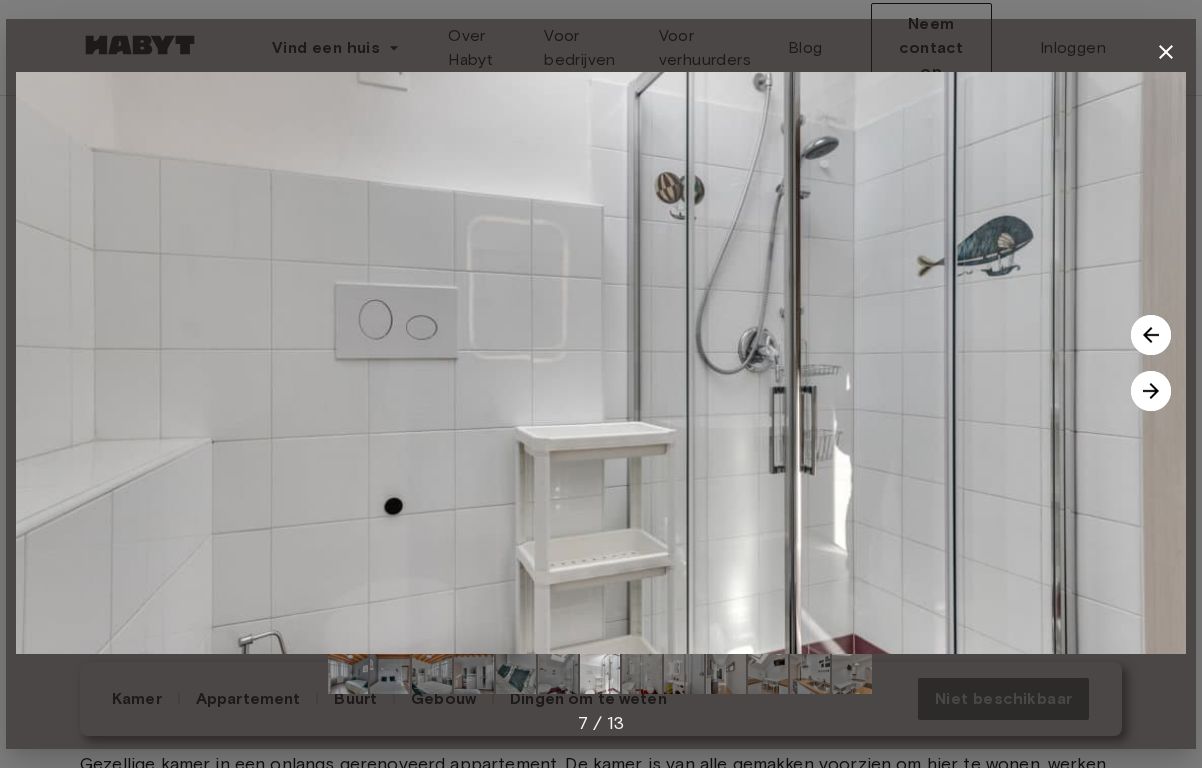 click at bounding box center [1151, 391] 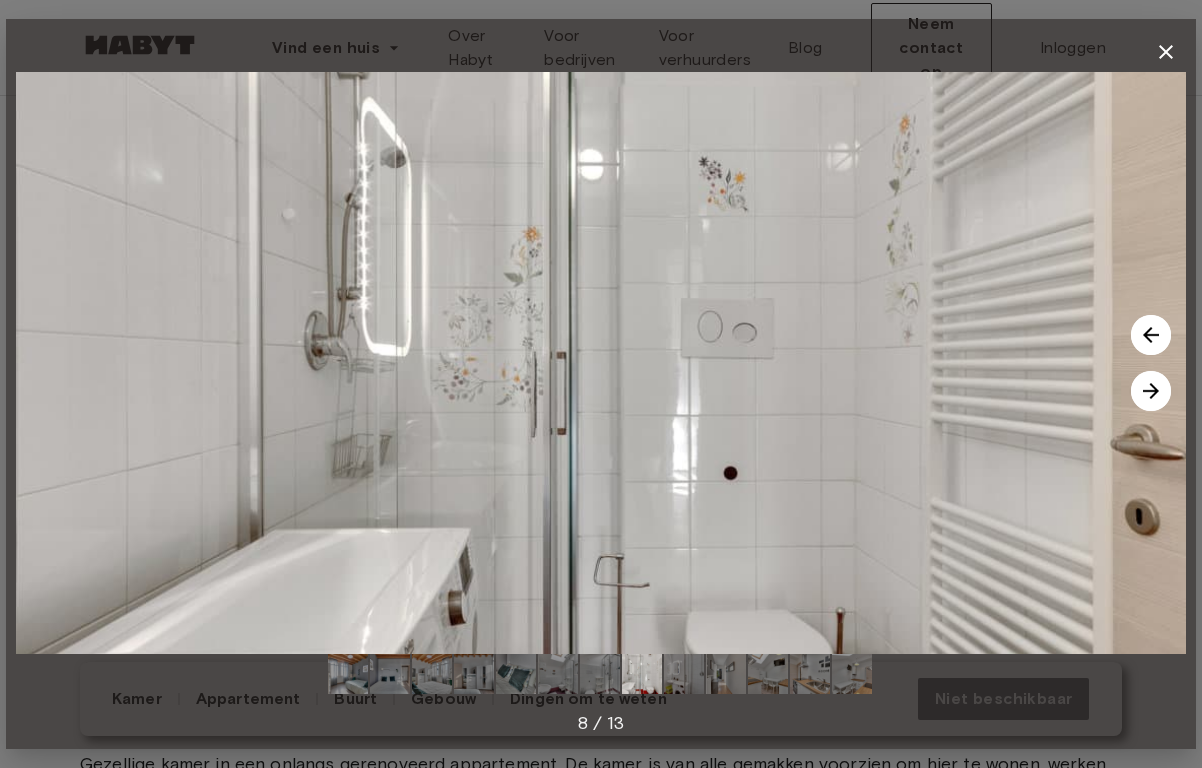 click at bounding box center [1151, 391] 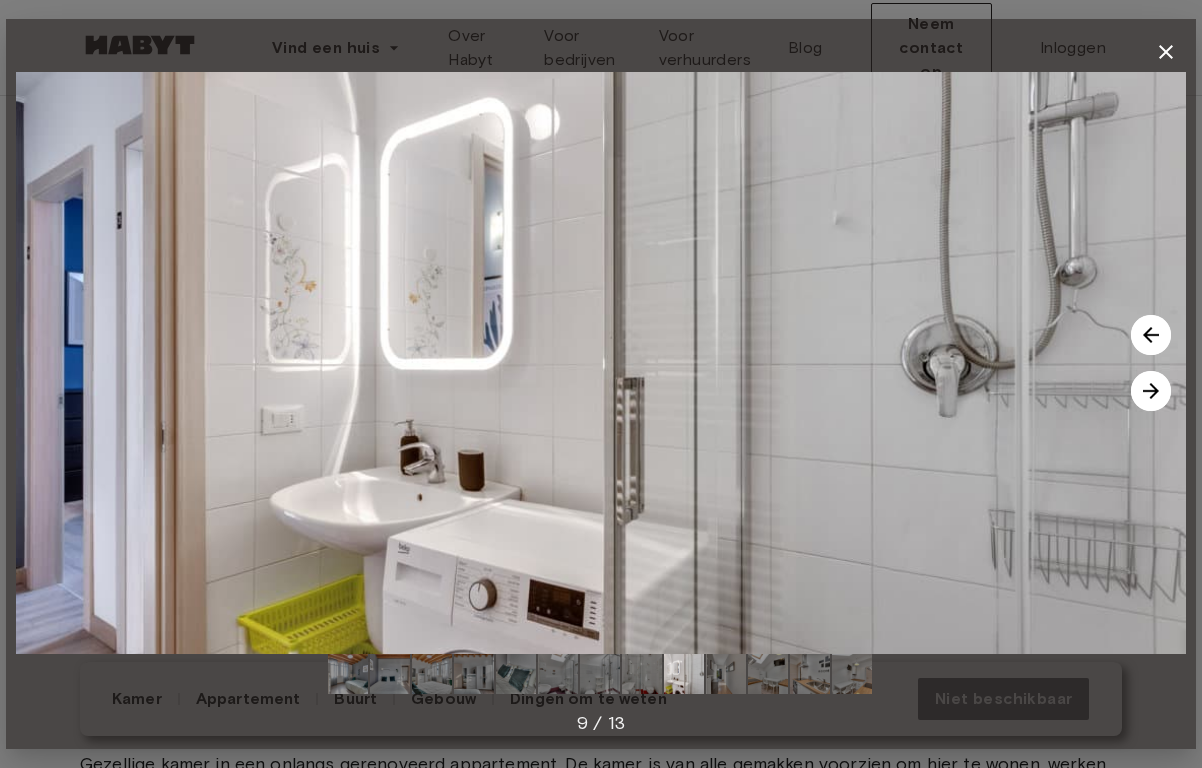 click at bounding box center [1151, 391] 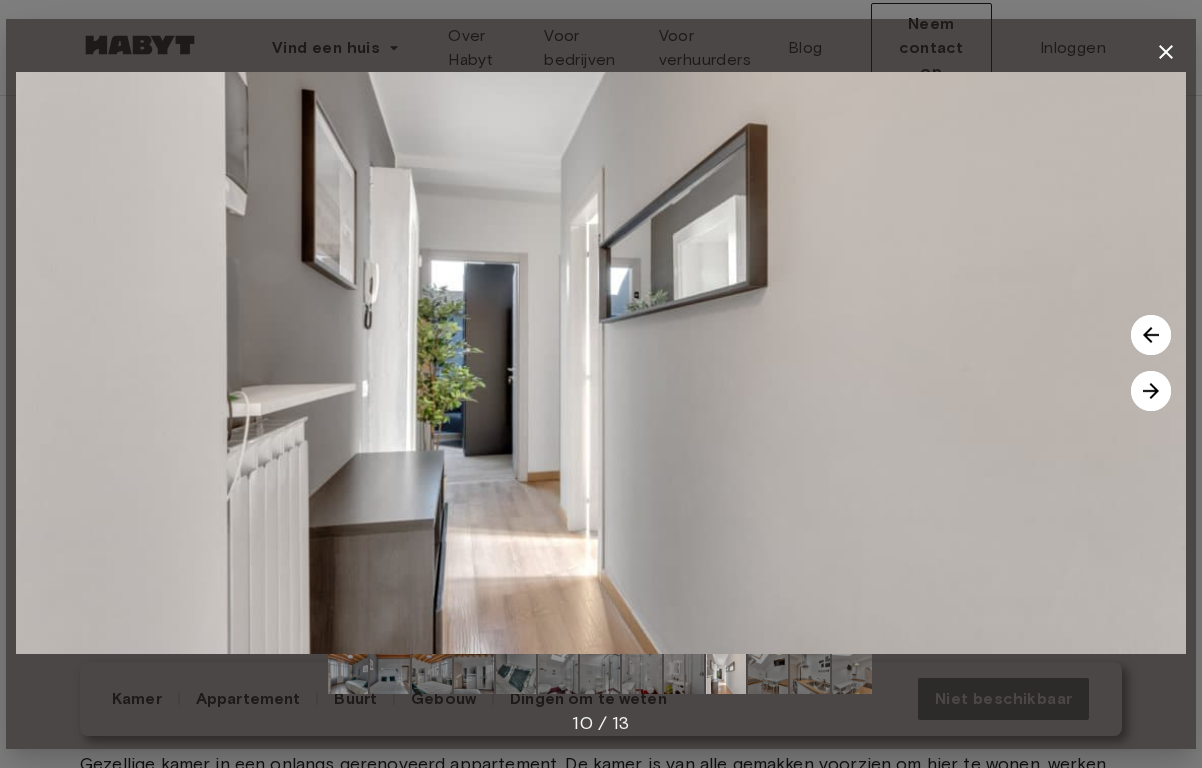 click at bounding box center [1151, 391] 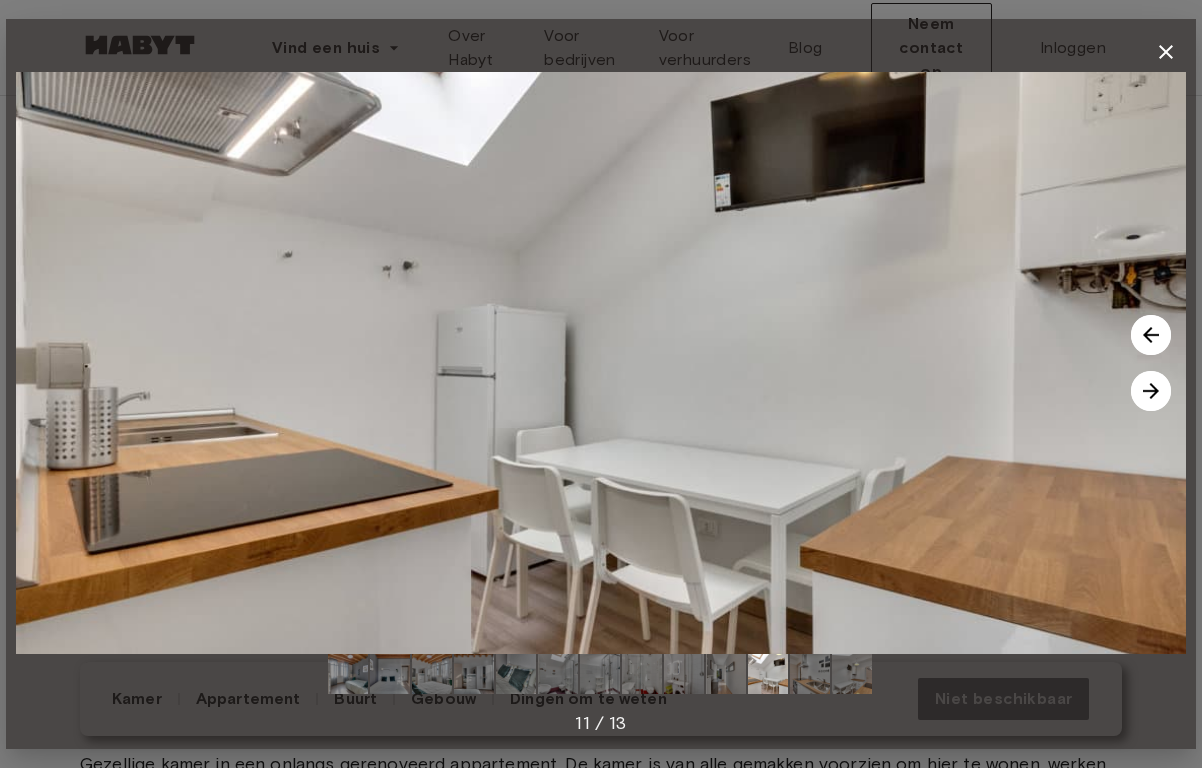 click at bounding box center [1151, 391] 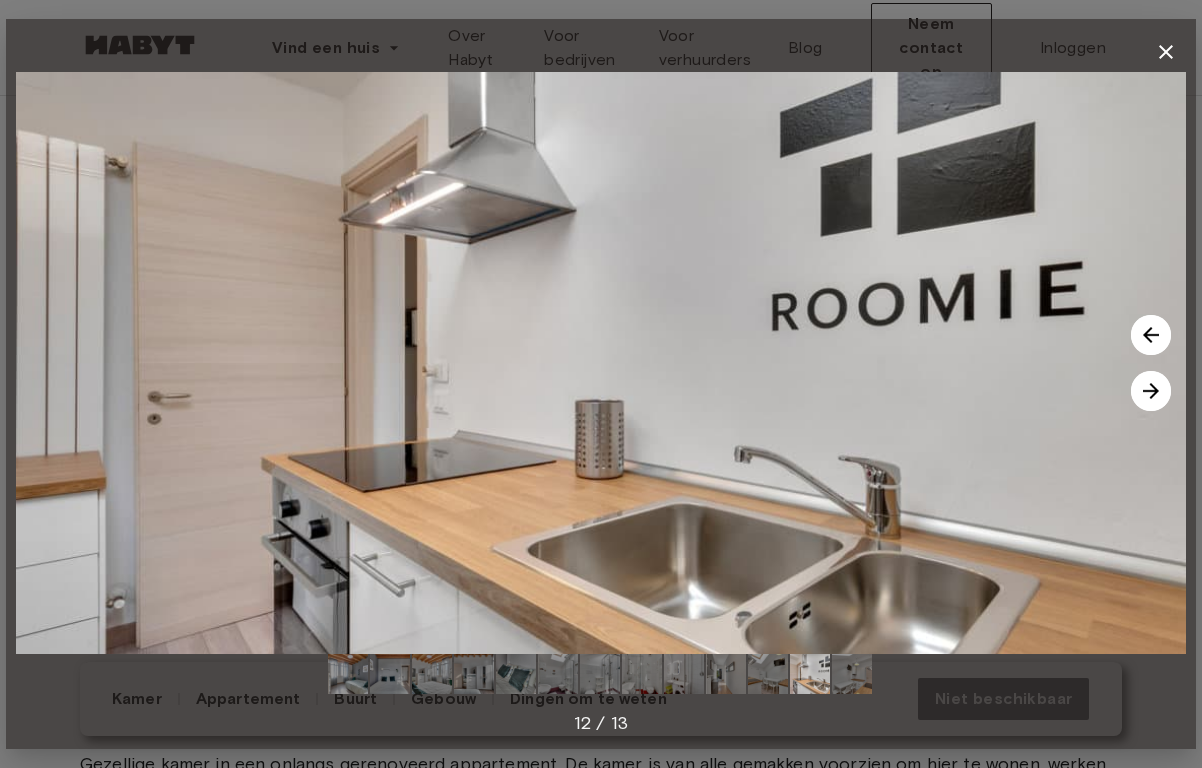 click at bounding box center (1151, 391) 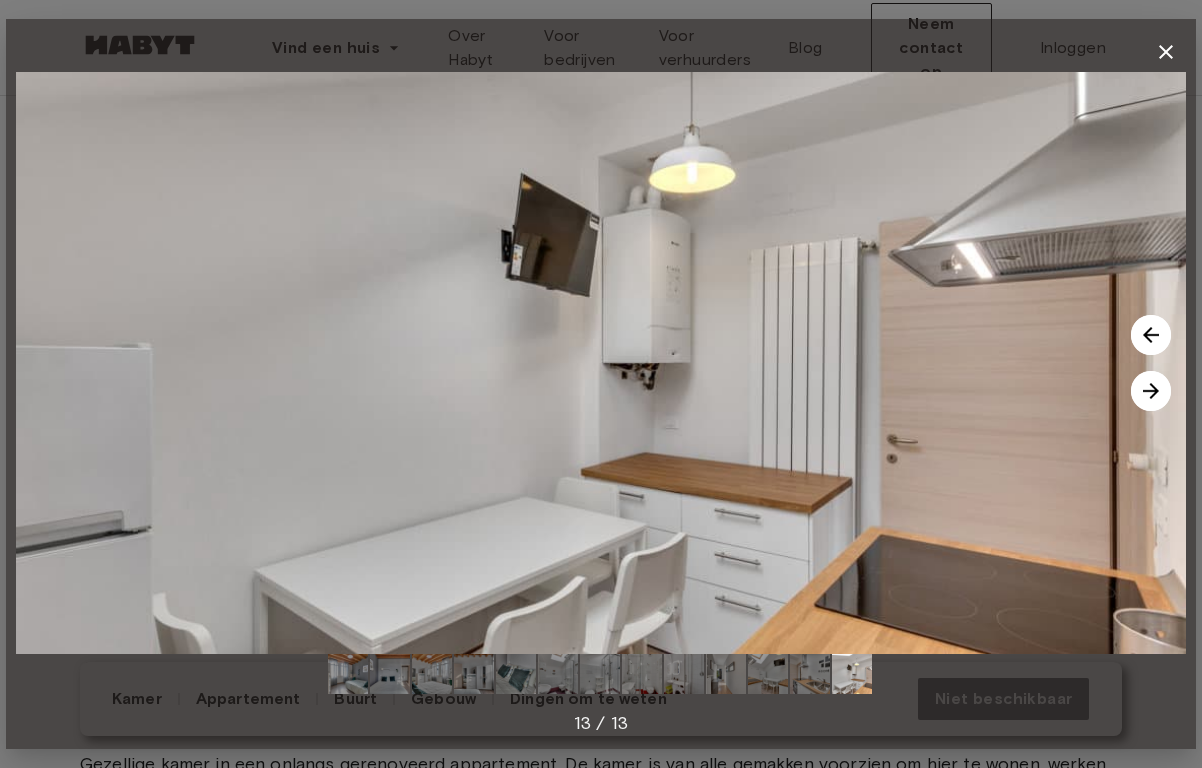 click at bounding box center (1151, 391) 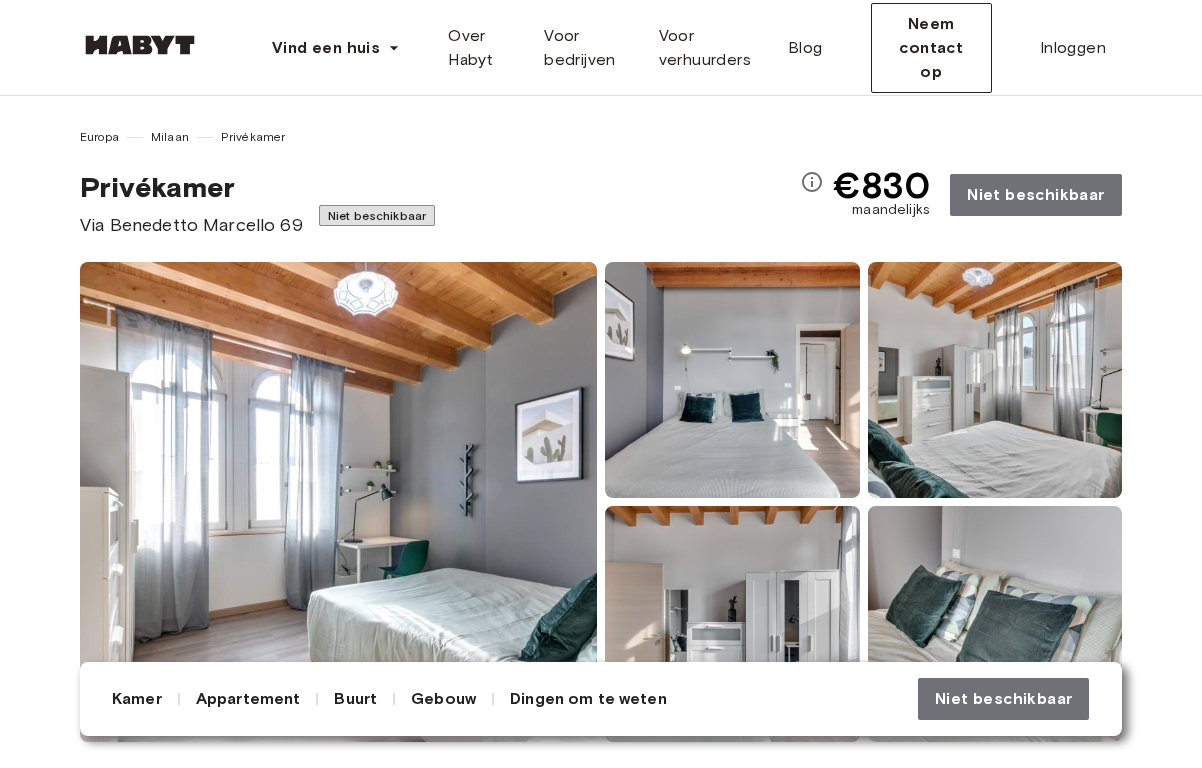 scroll, scrollTop: 0, scrollLeft: 0, axis: both 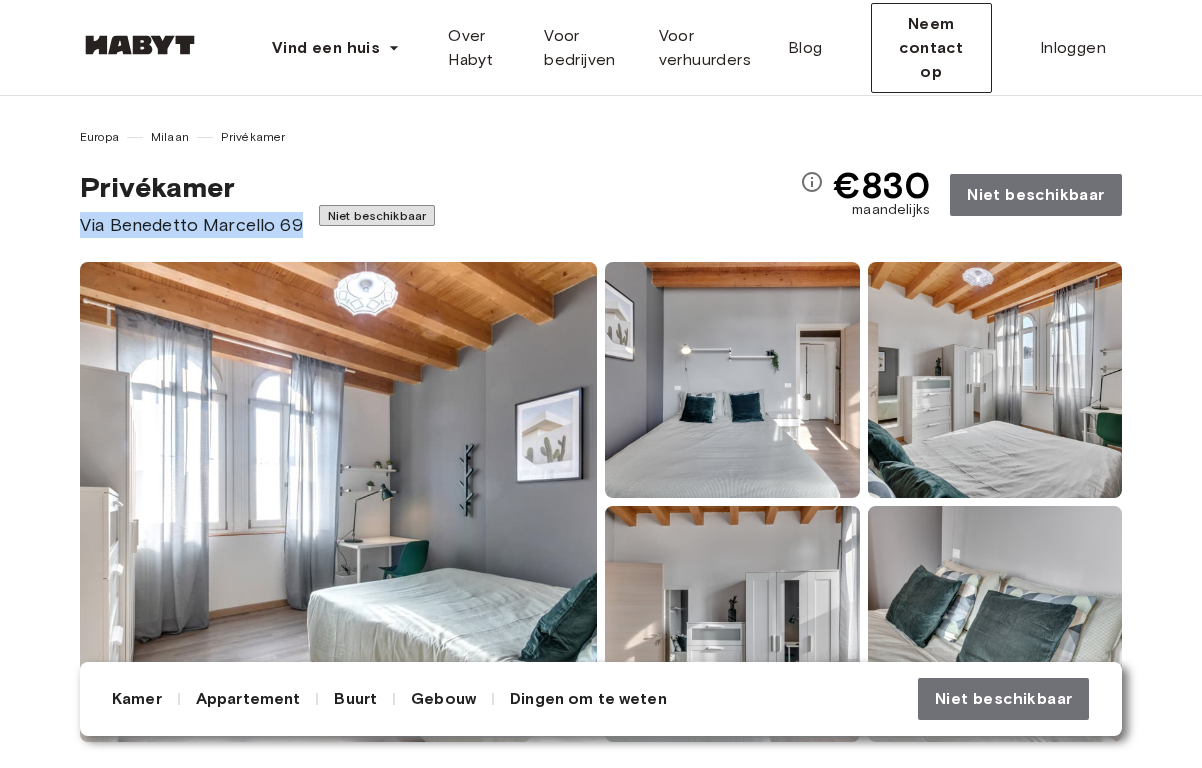 drag, startPoint x: 80, startPoint y: 219, endPoint x: 301, endPoint y: 223, distance: 221.0362 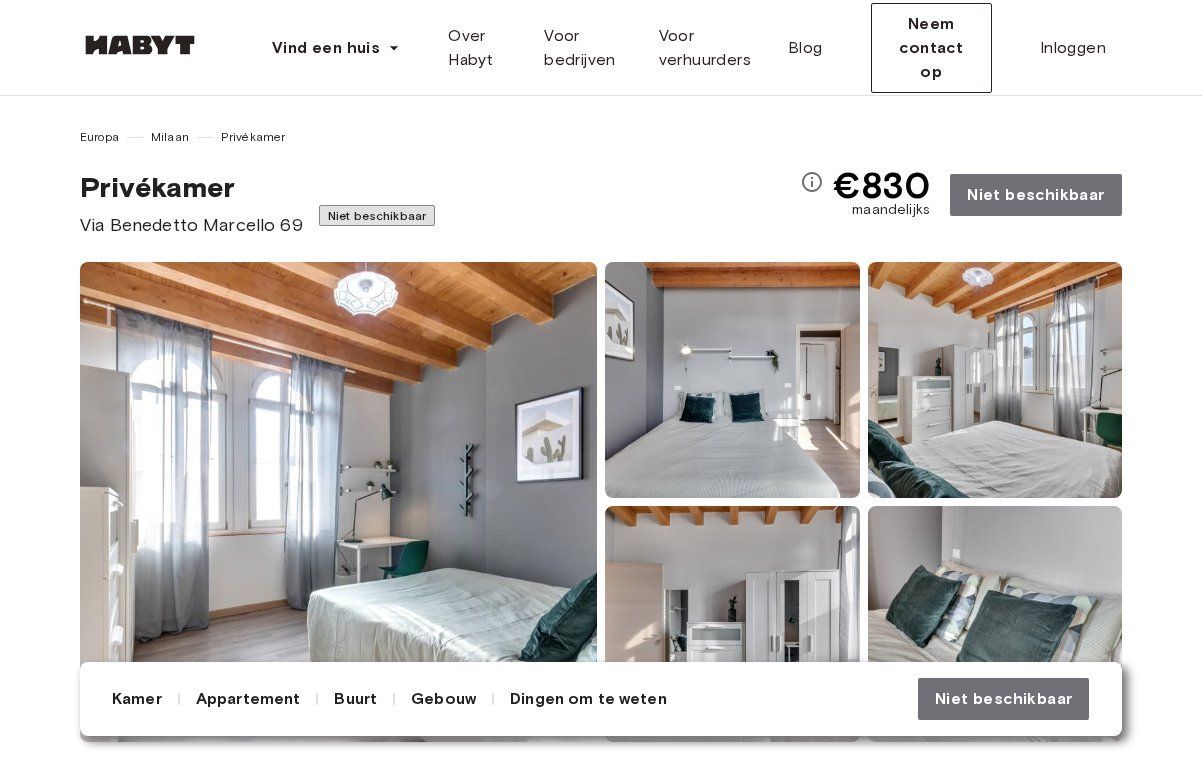 scroll, scrollTop: 0, scrollLeft: 0, axis: both 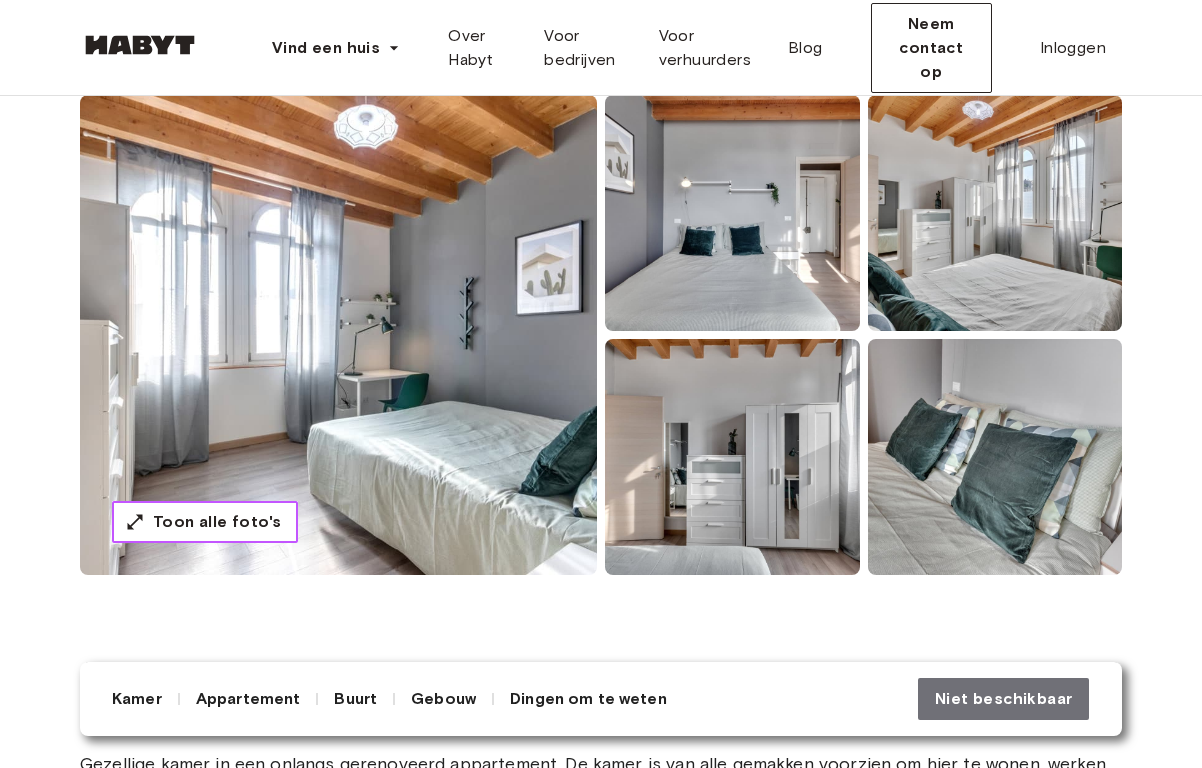 click on "Toon alle foto's" at bounding box center [217, 521] 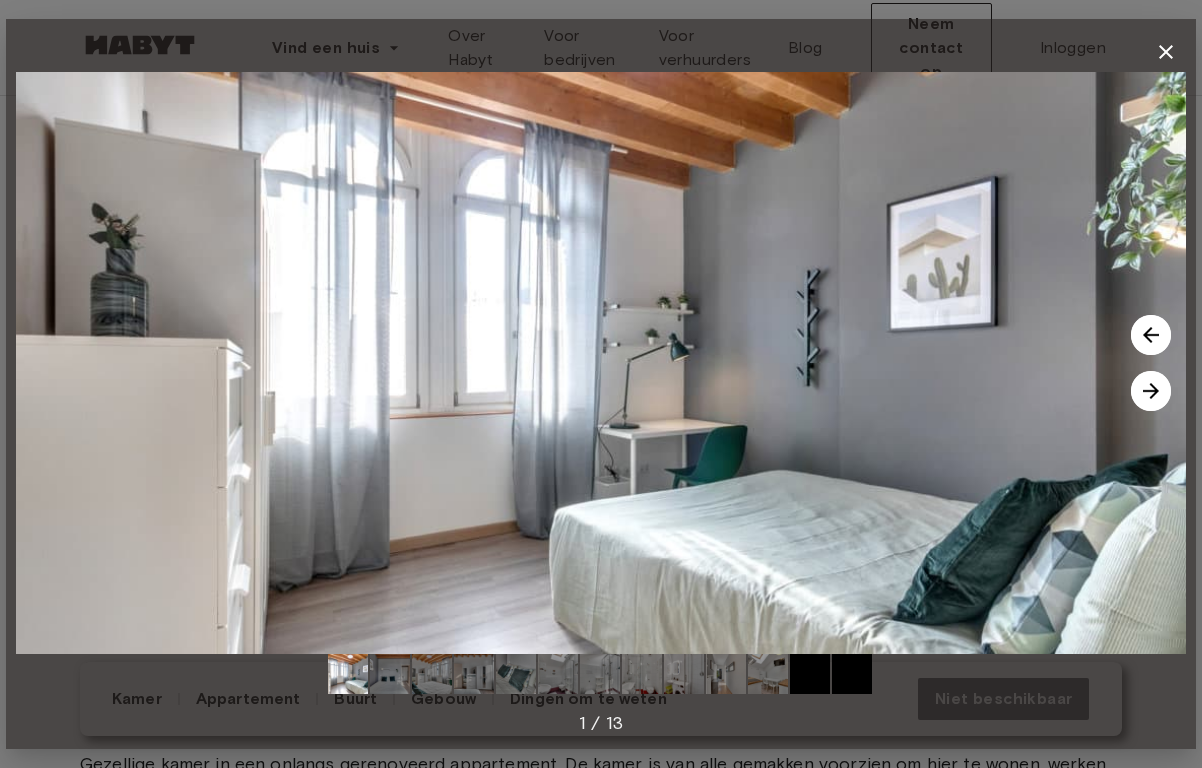 drag, startPoint x: 965, startPoint y: 6, endPoint x: 717, endPoint y: 223, distance: 329.53452 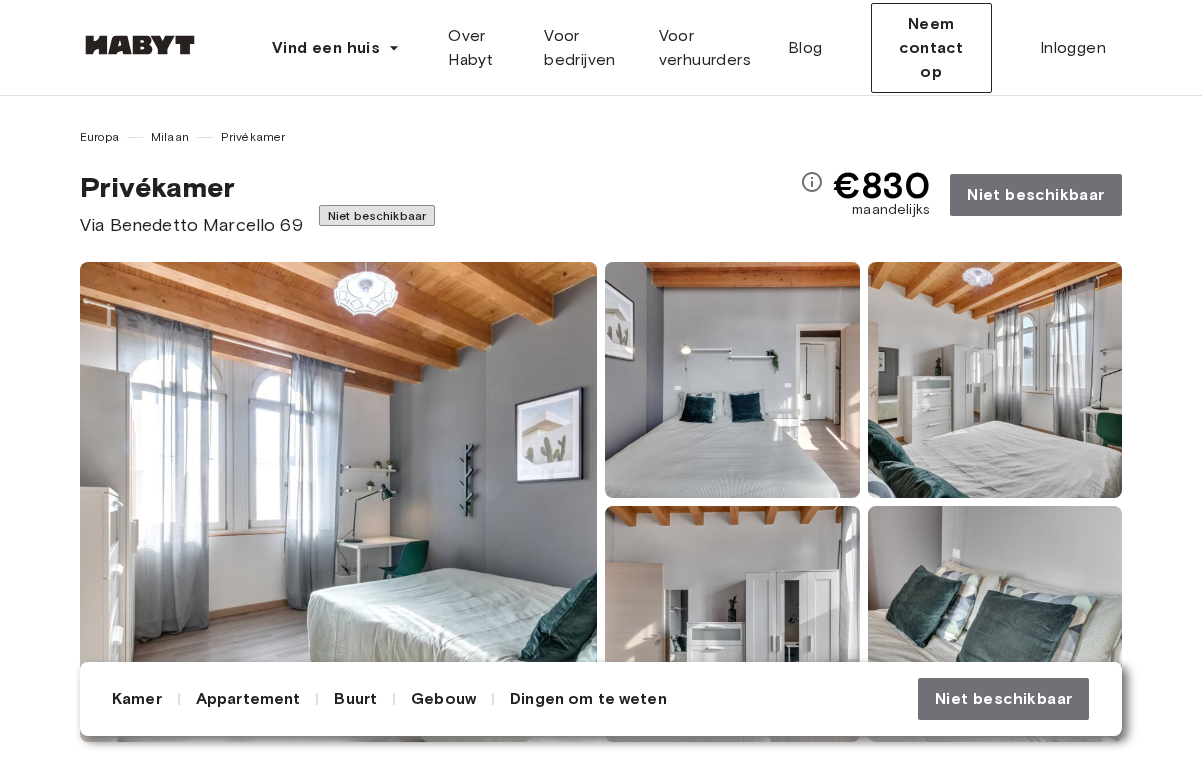scroll, scrollTop: 0, scrollLeft: 0, axis: both 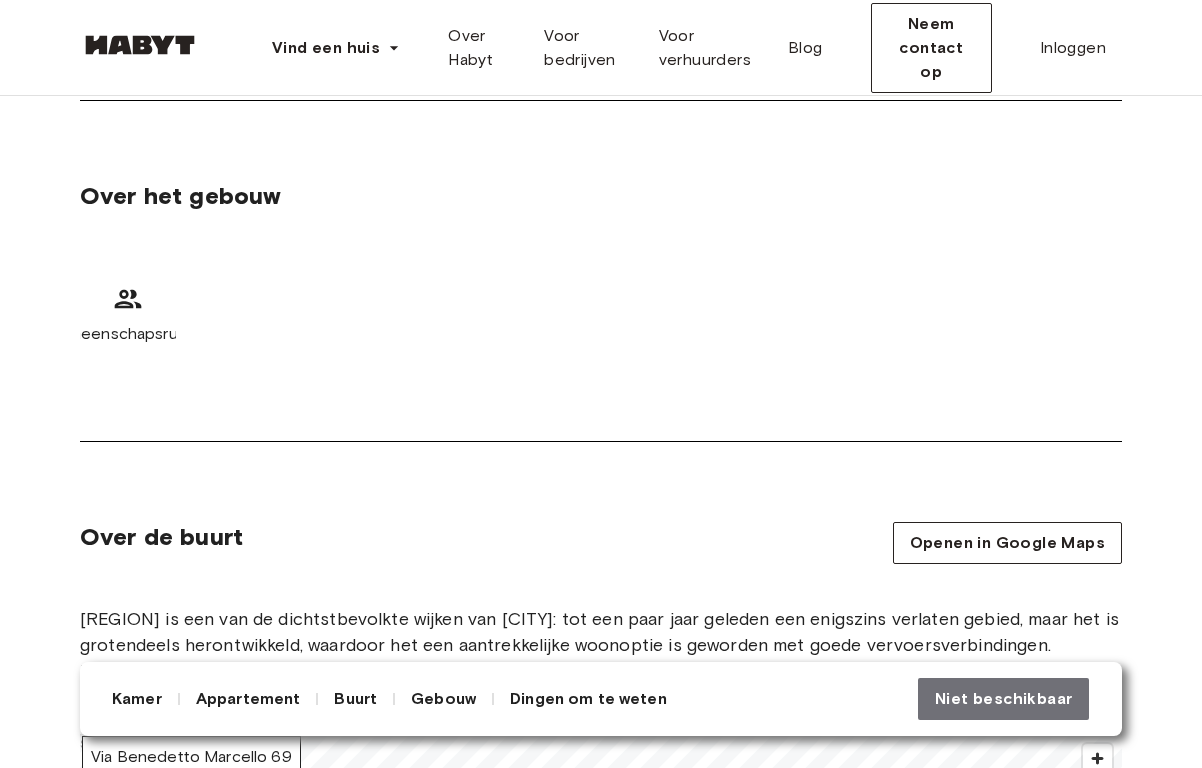 click on "Gebouw" at bounding box center (443, 698) 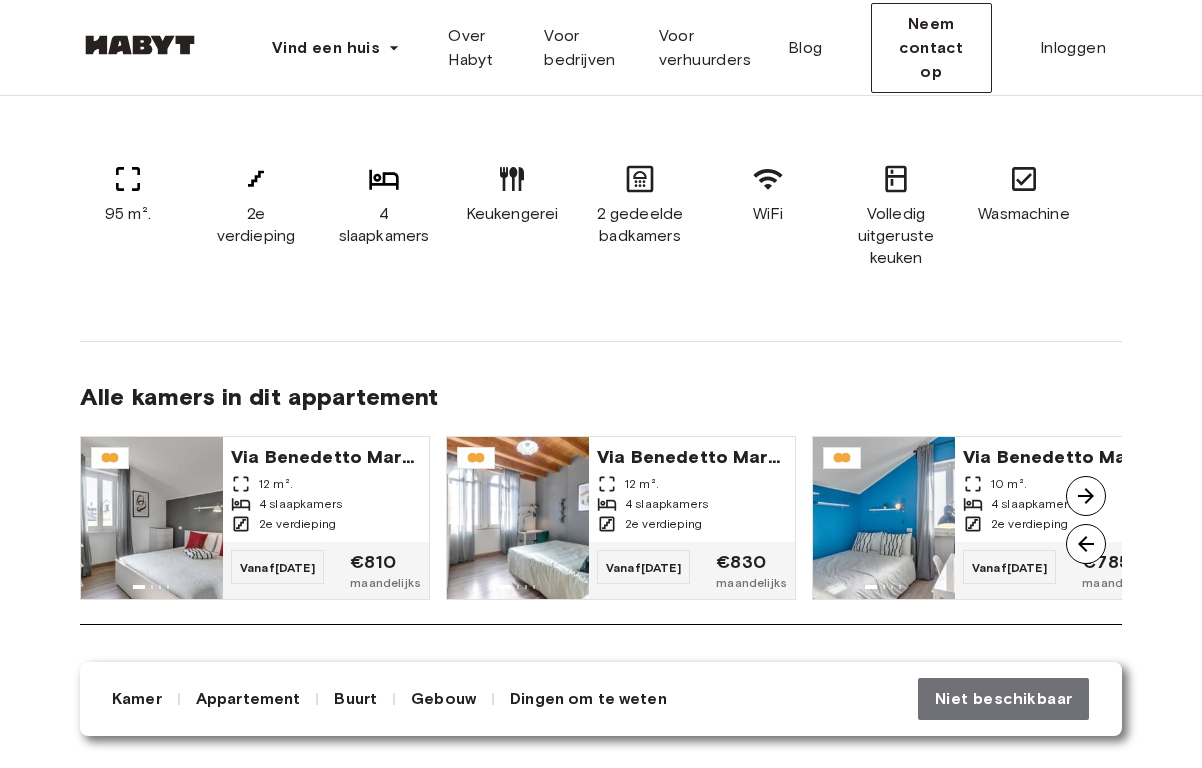 scroll, scrollTop: 1643, scrollLeft: 0, axis: vertical 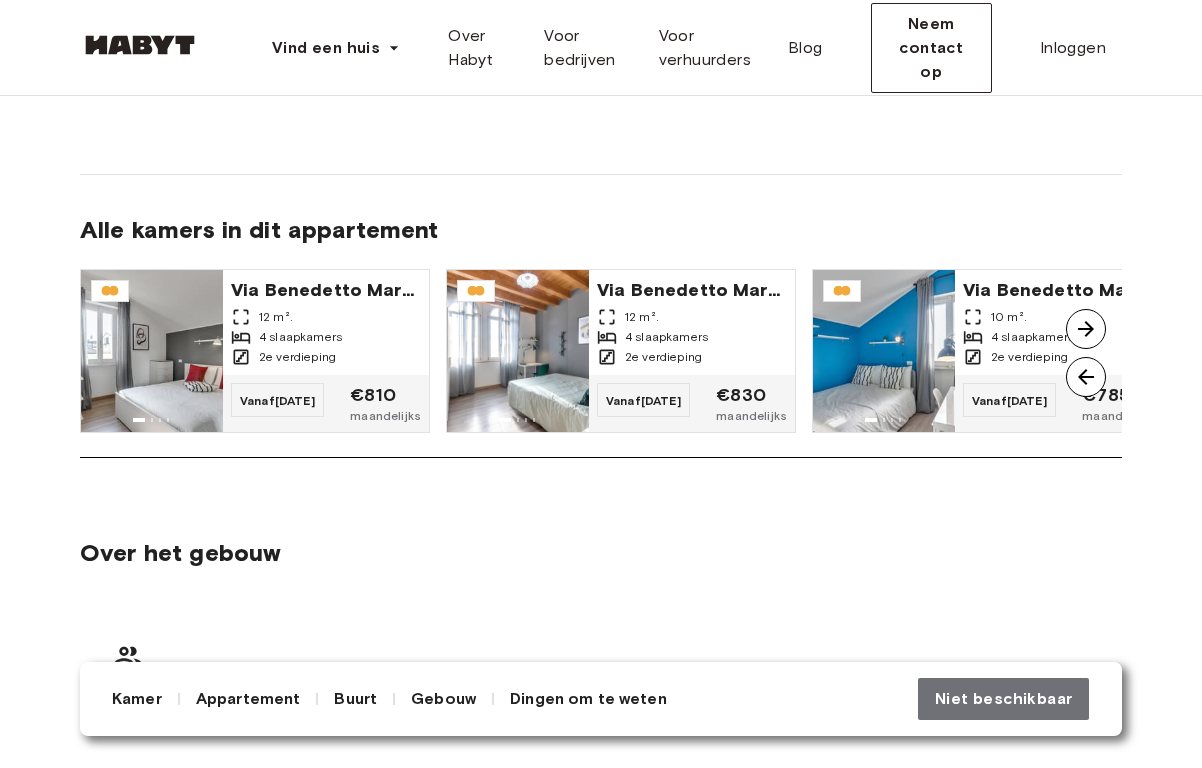 click on "Gebouw" at bounding box center [443, 698] 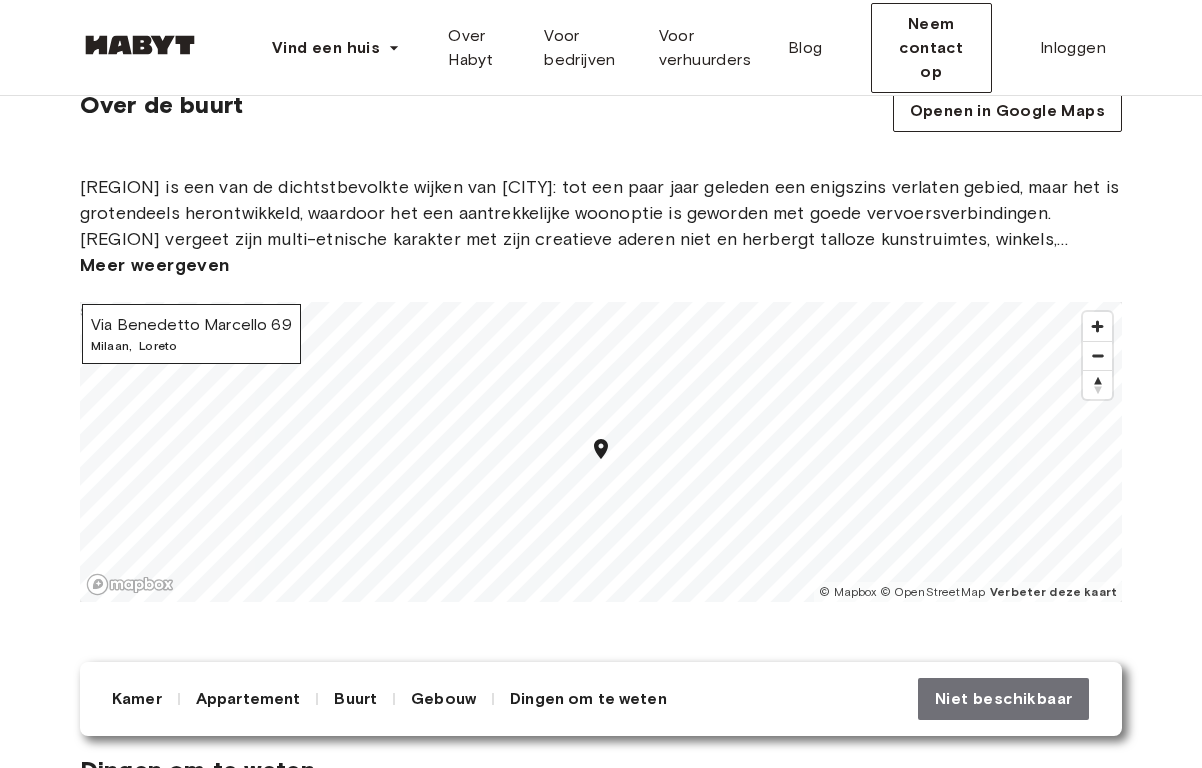 scroll, scrollTop: 2476, scrollLeft: 0, axis: vertical 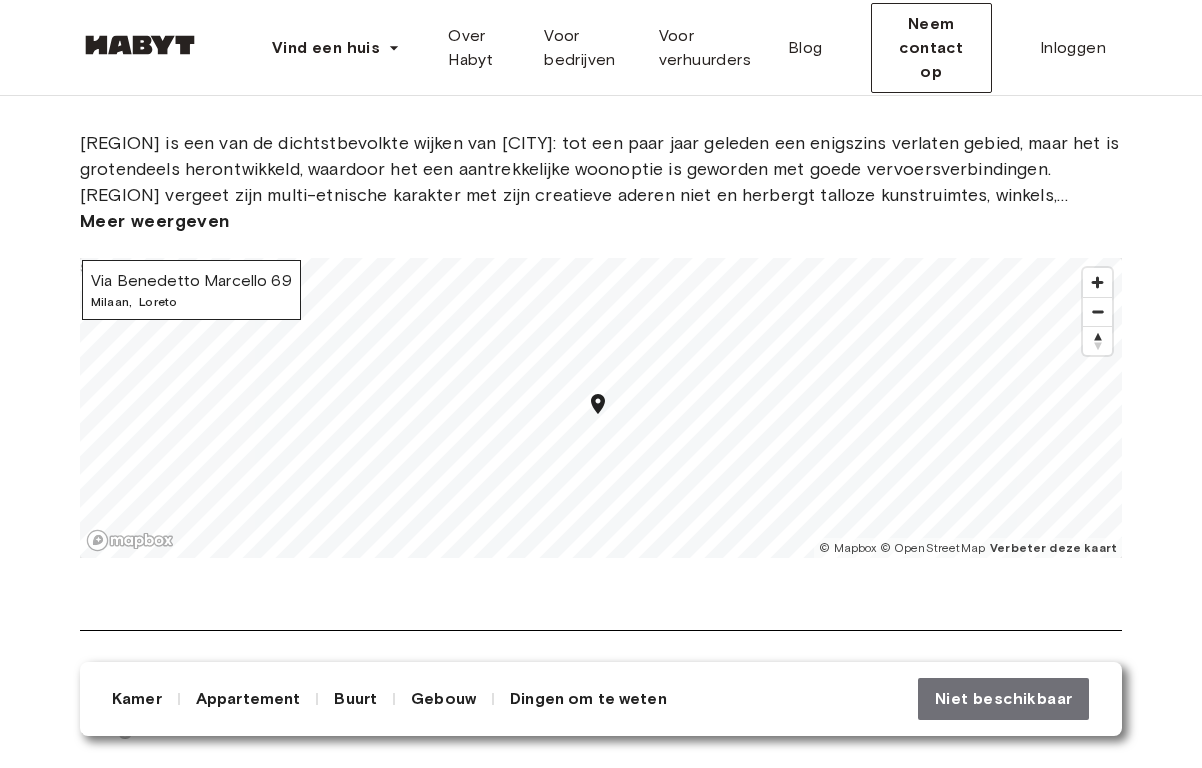 click on "[CITY]  ,    [REGION]" at bounding box center (191, 302) 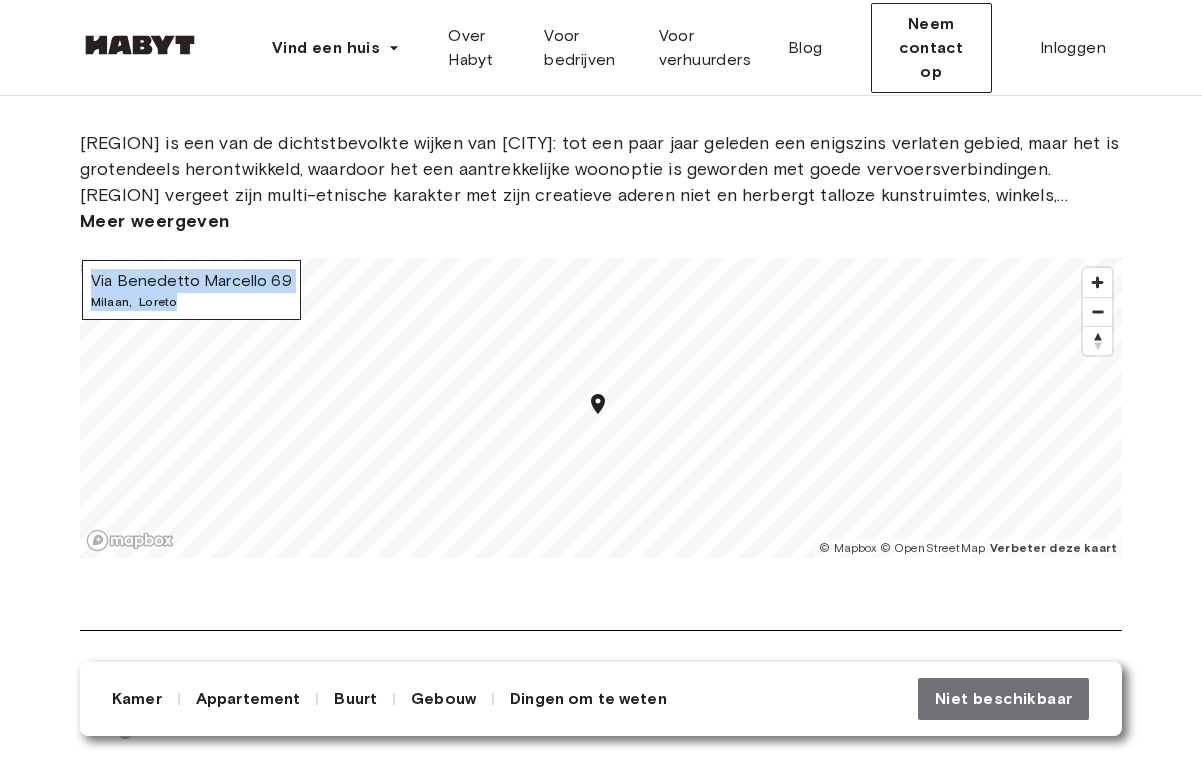 drag, startPoint x: 92, startPoint y: 279, endPoint x: 274, endPoint y: 301, distance: 183.32484 